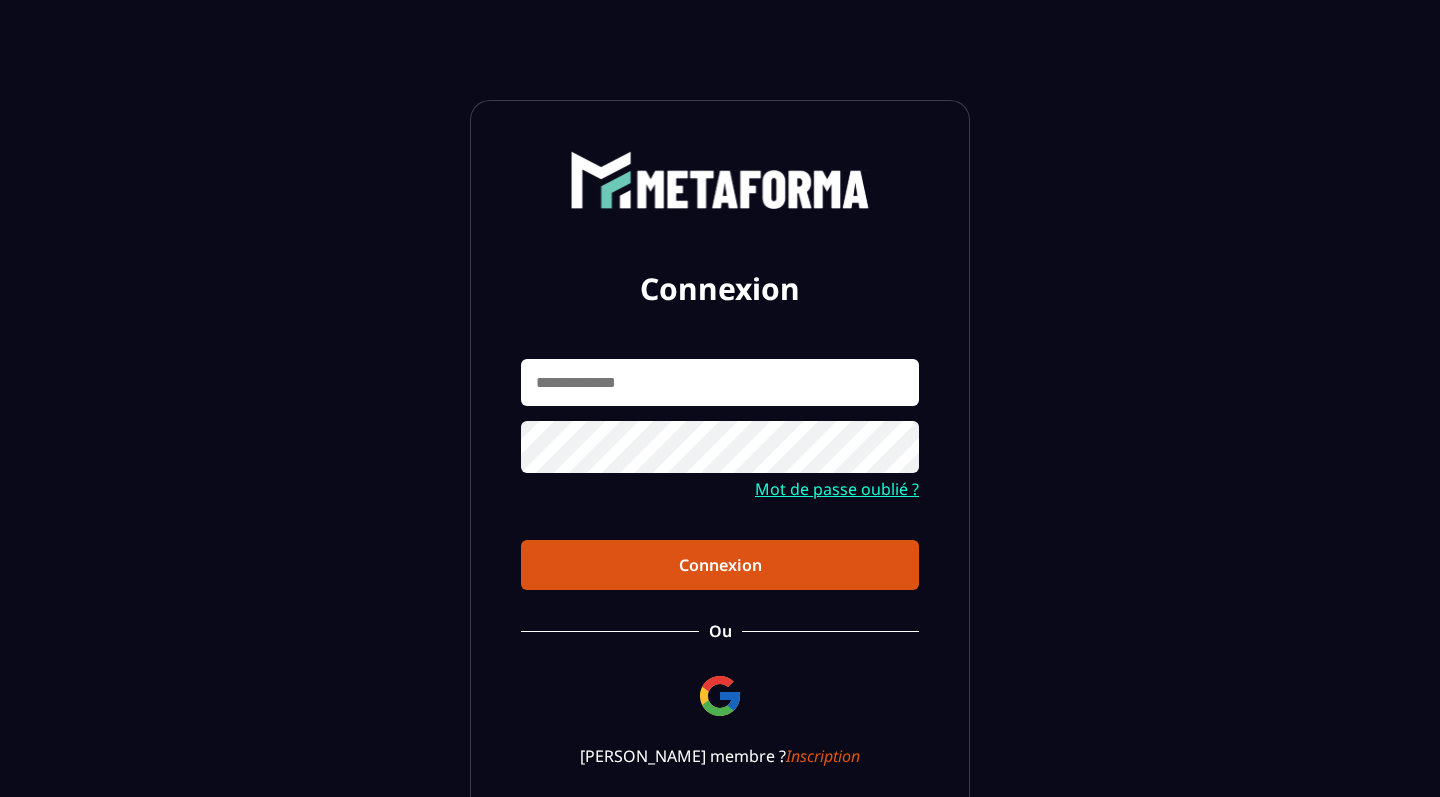 scroll, scrollTop: 0, scrollLeft: 0, axis: both 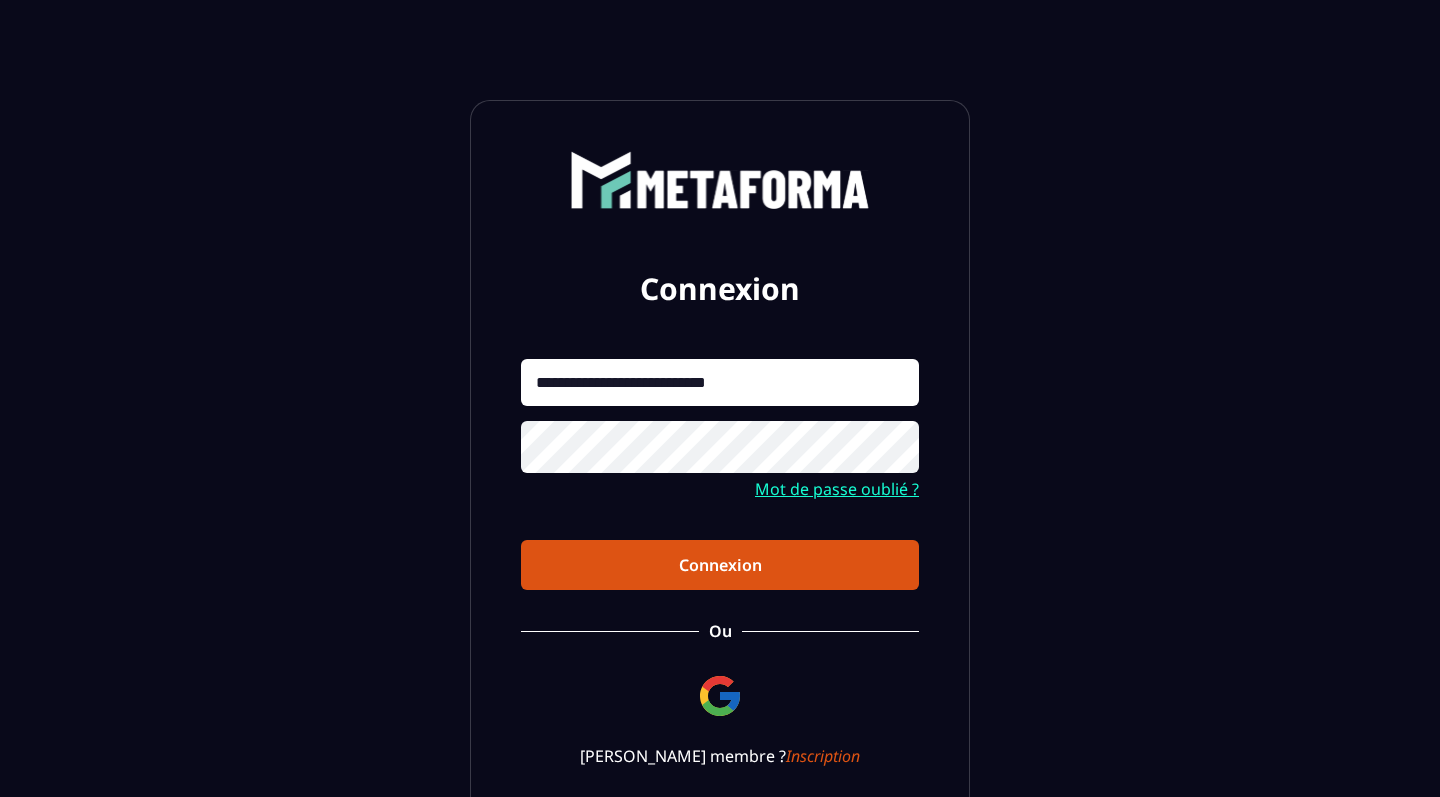 click on "Connexion" at bounding box center [720, 565] 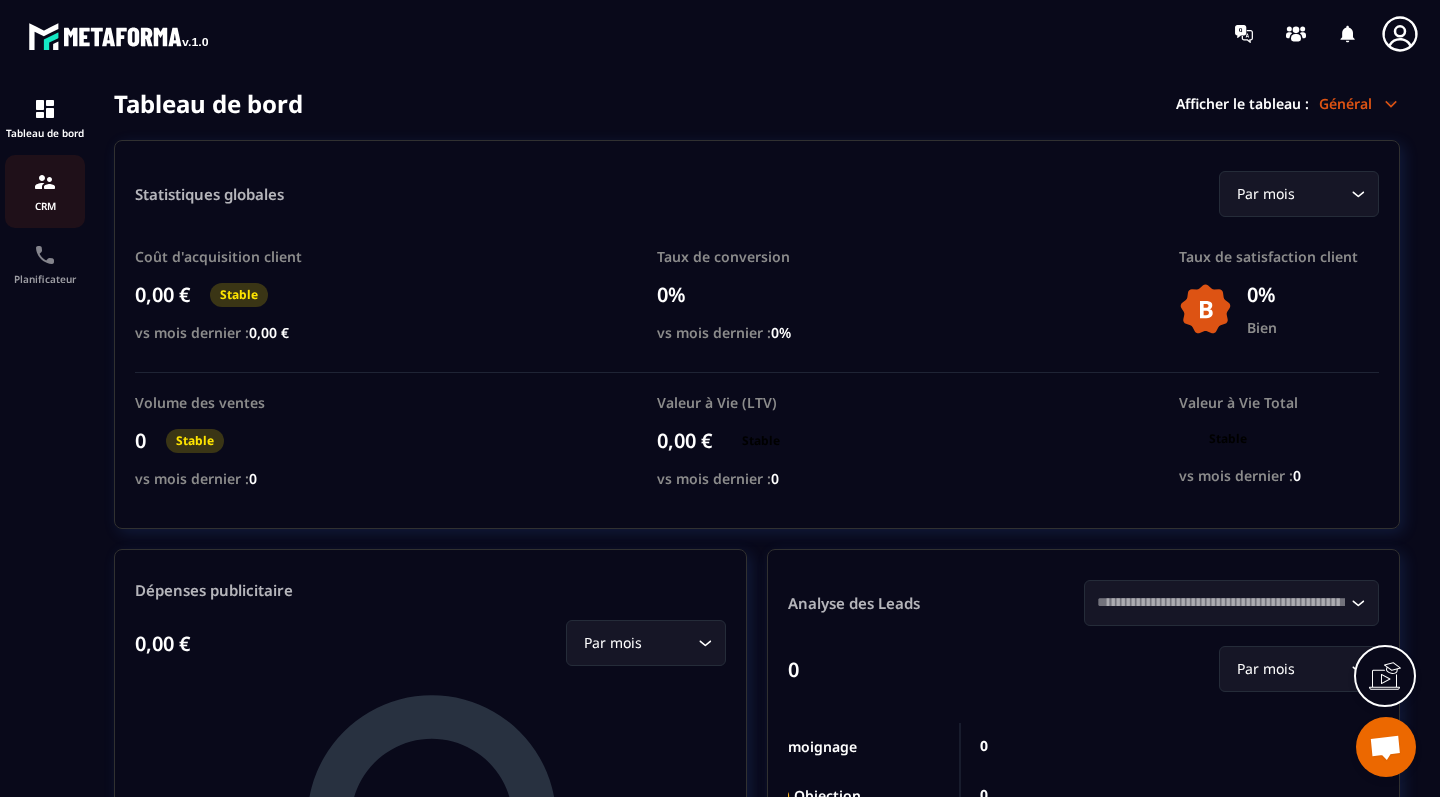 click at bounding box center [45, 182] 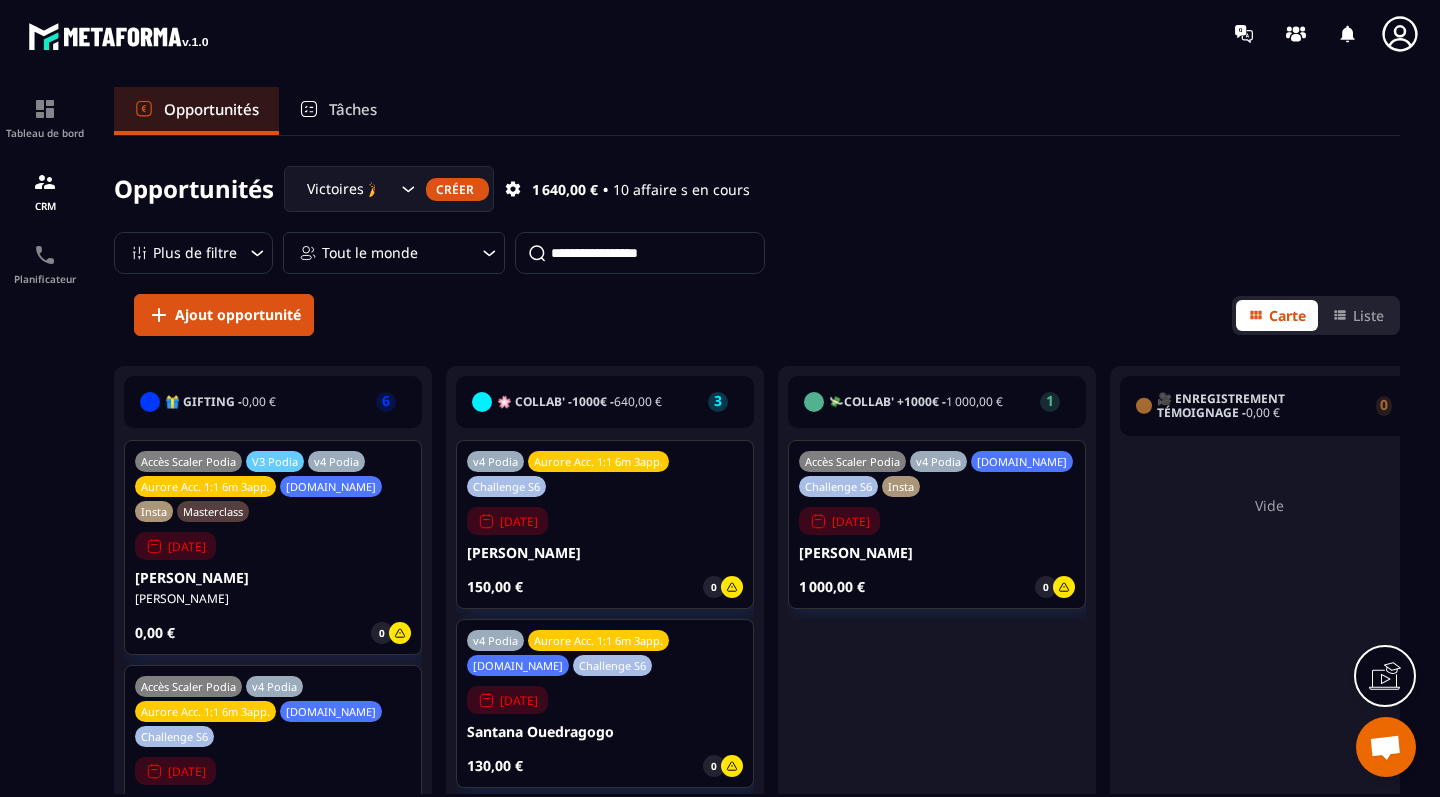 click on "Tout le monde" at bounding box center (394, 253) 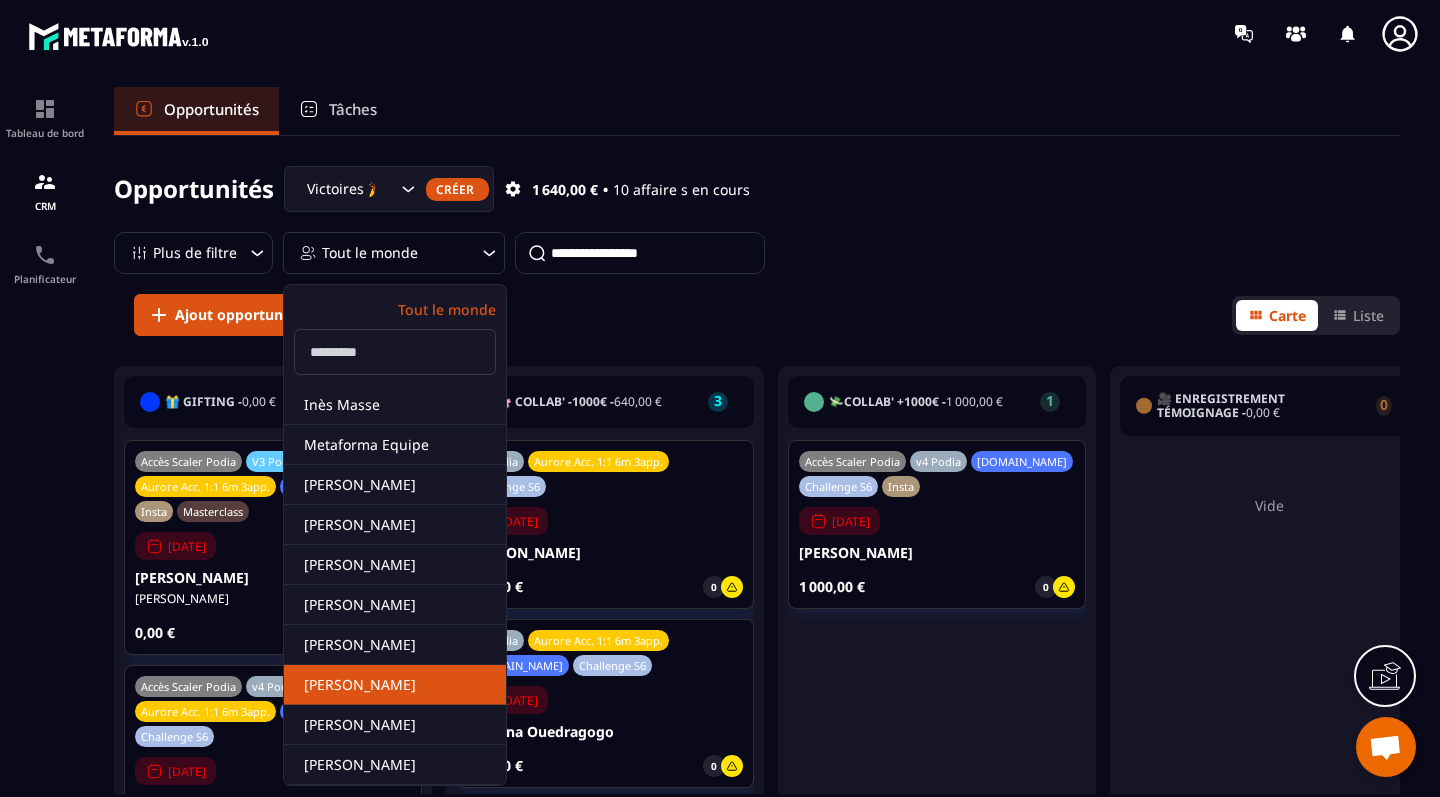 click on "[PERSON_NAME]" 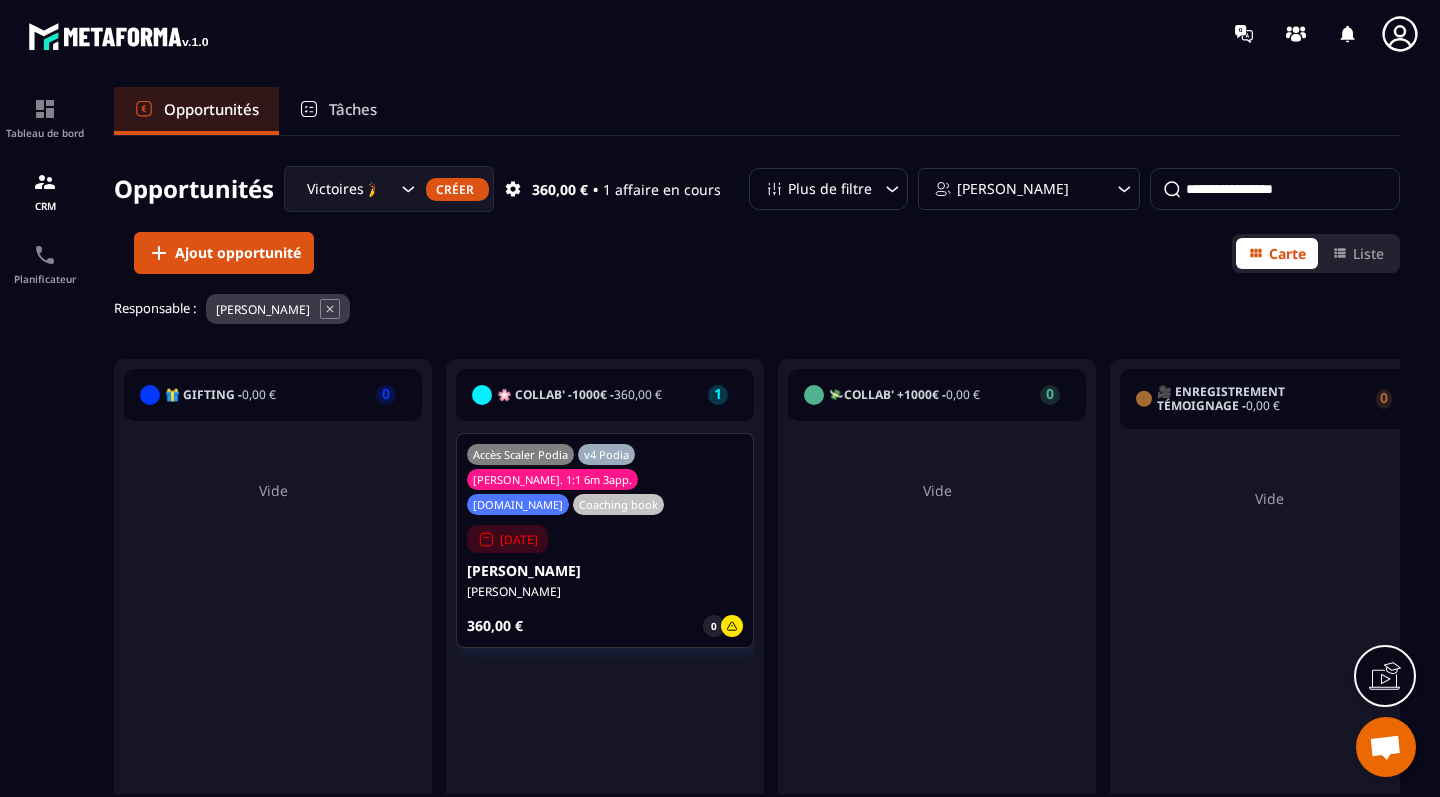 click at bounding box center (1275, 189) 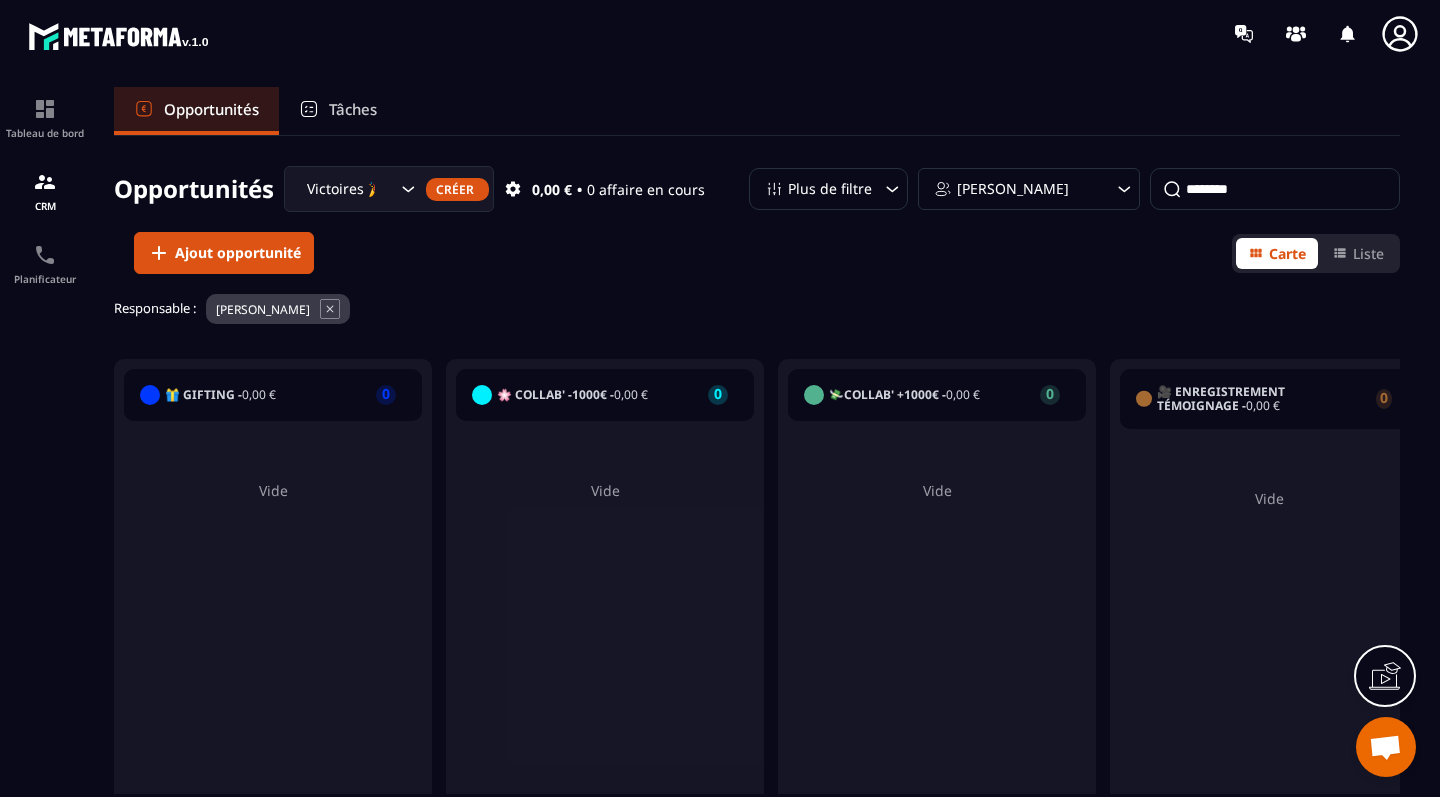 type on "********" 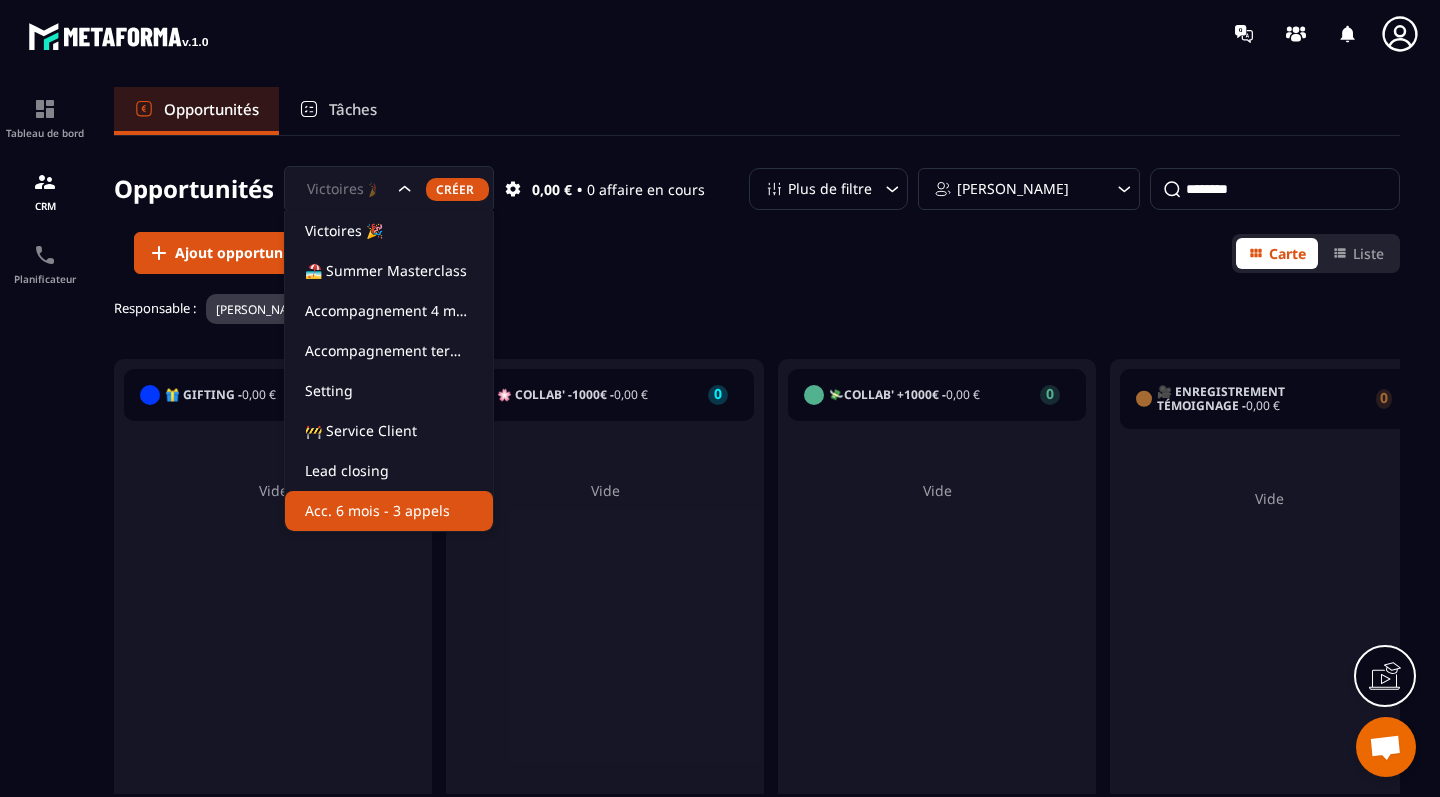 click on "Acc. 6 mois - 3 appels" 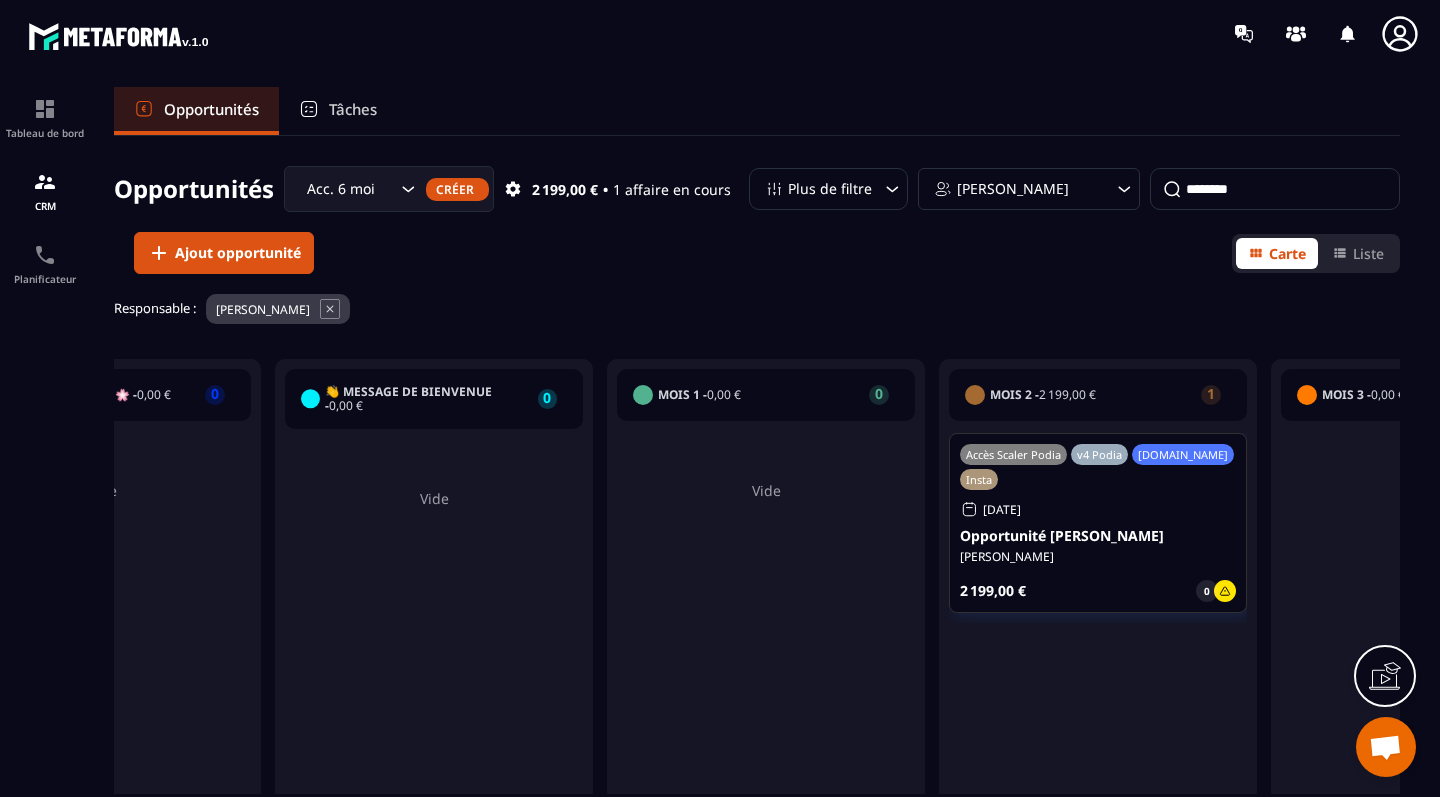 scroll, scrollTop: 0, scrollLeft: 192, axis: horizontal 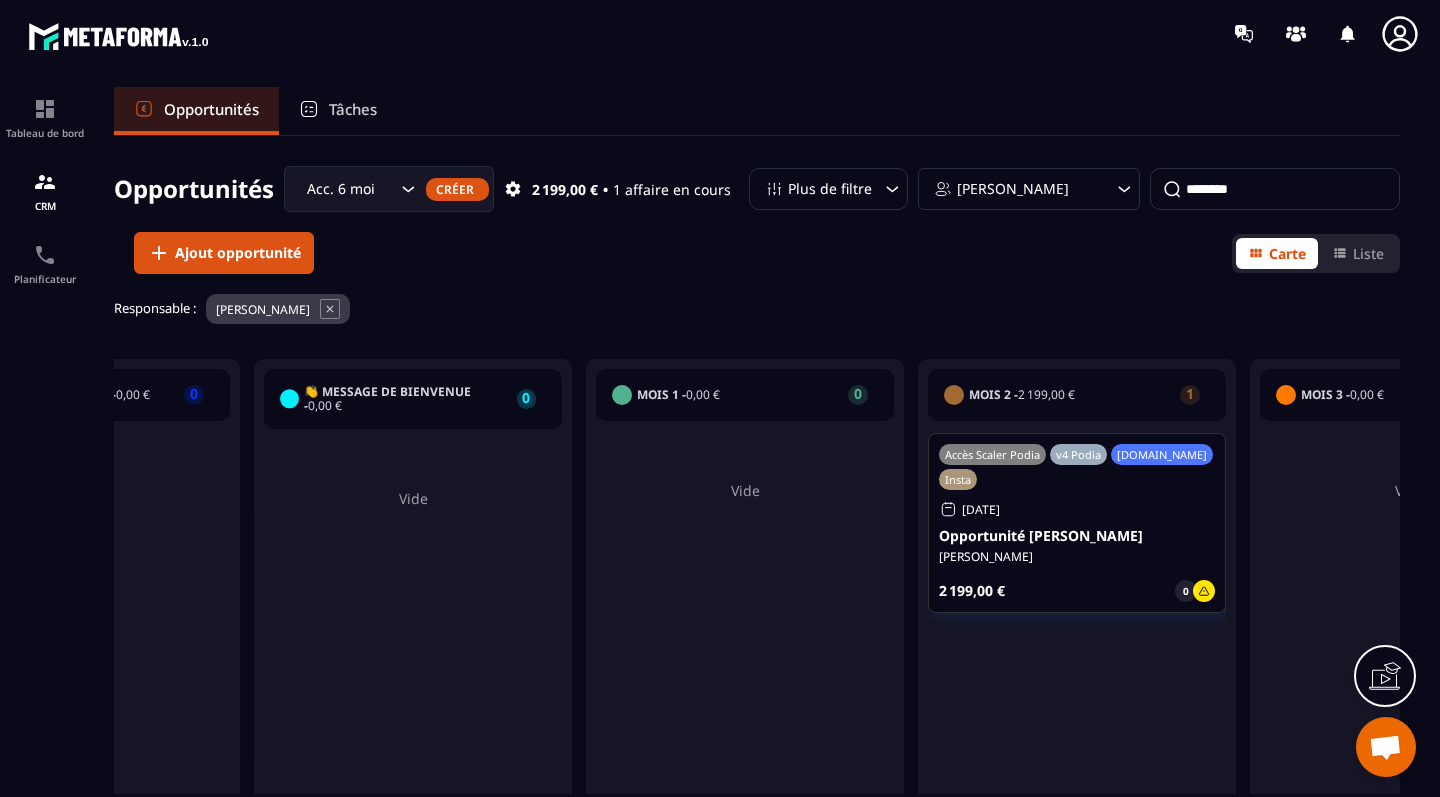 click on "Accès Scaler Podia v4 Podia [DOMAIN_NAME] Insta [DATE] Opportunité [PERSON_NAME] [PERSON_NAME] 2 199,00 € 0" at bounding box center (1077, 523) 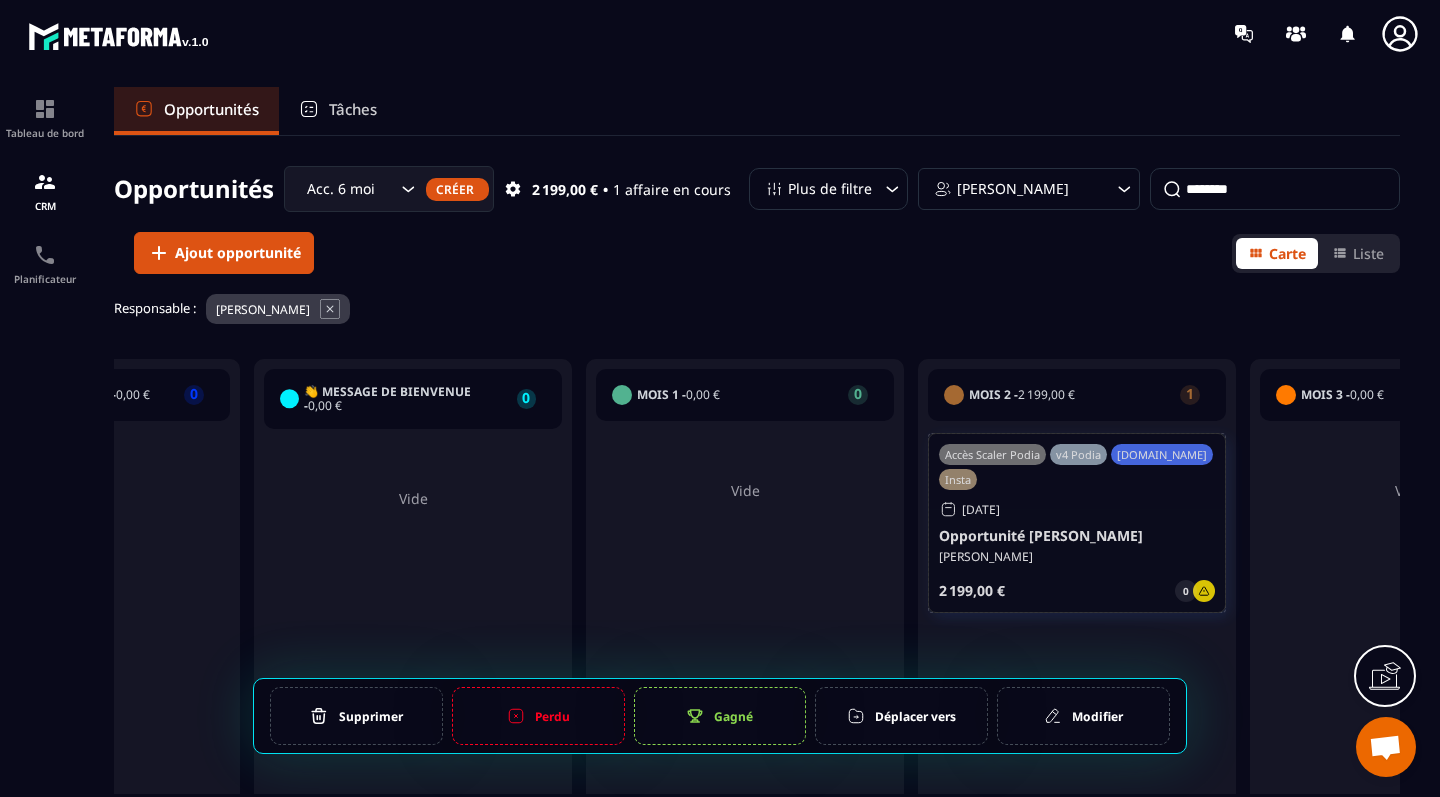 click on "Opportunité [PERSON_NAME]" at bounding box center [1077, 536] 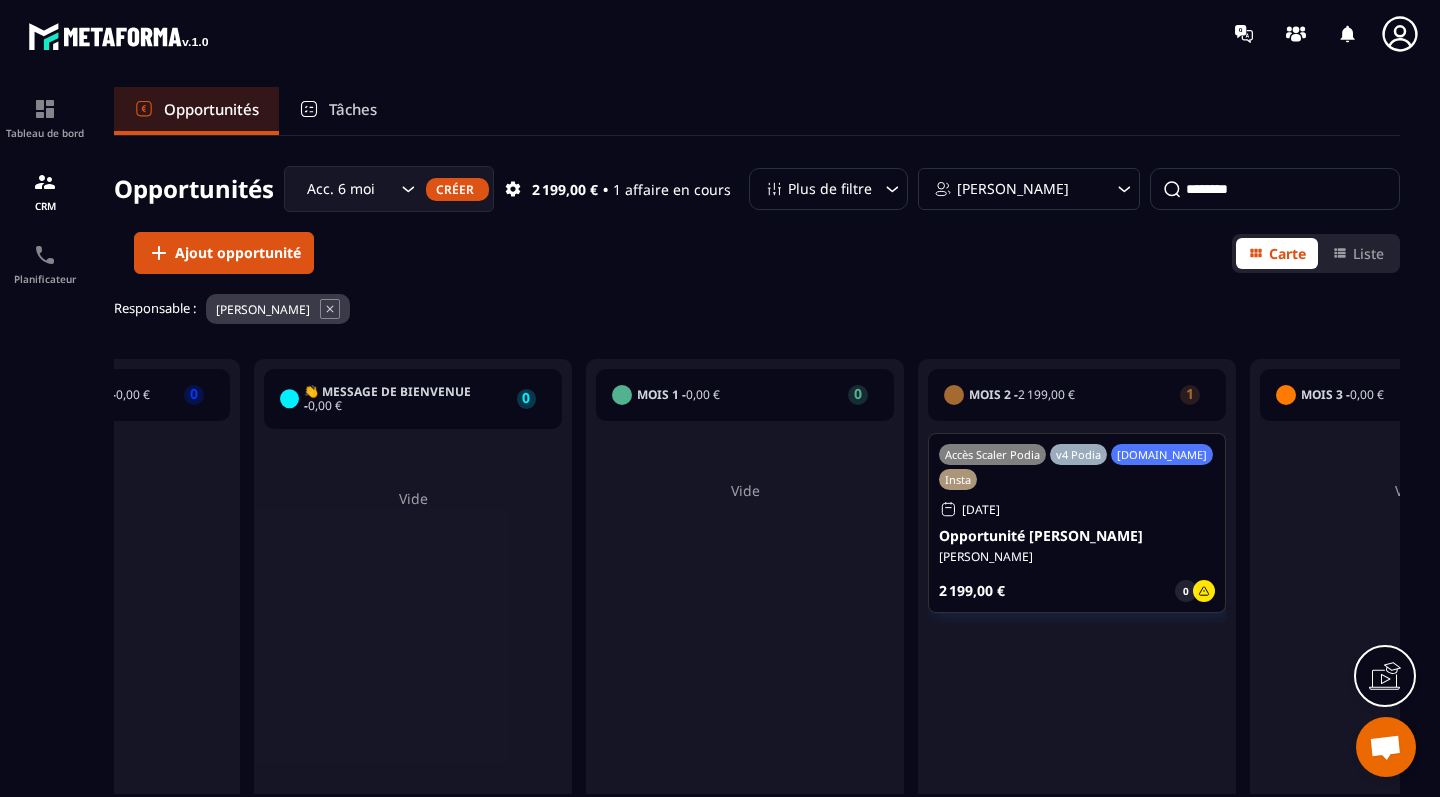 click on "Accès Scaler Podia v4 Podia [DOMAIN_NAME] Insta" at bounding box center [1077, 467] 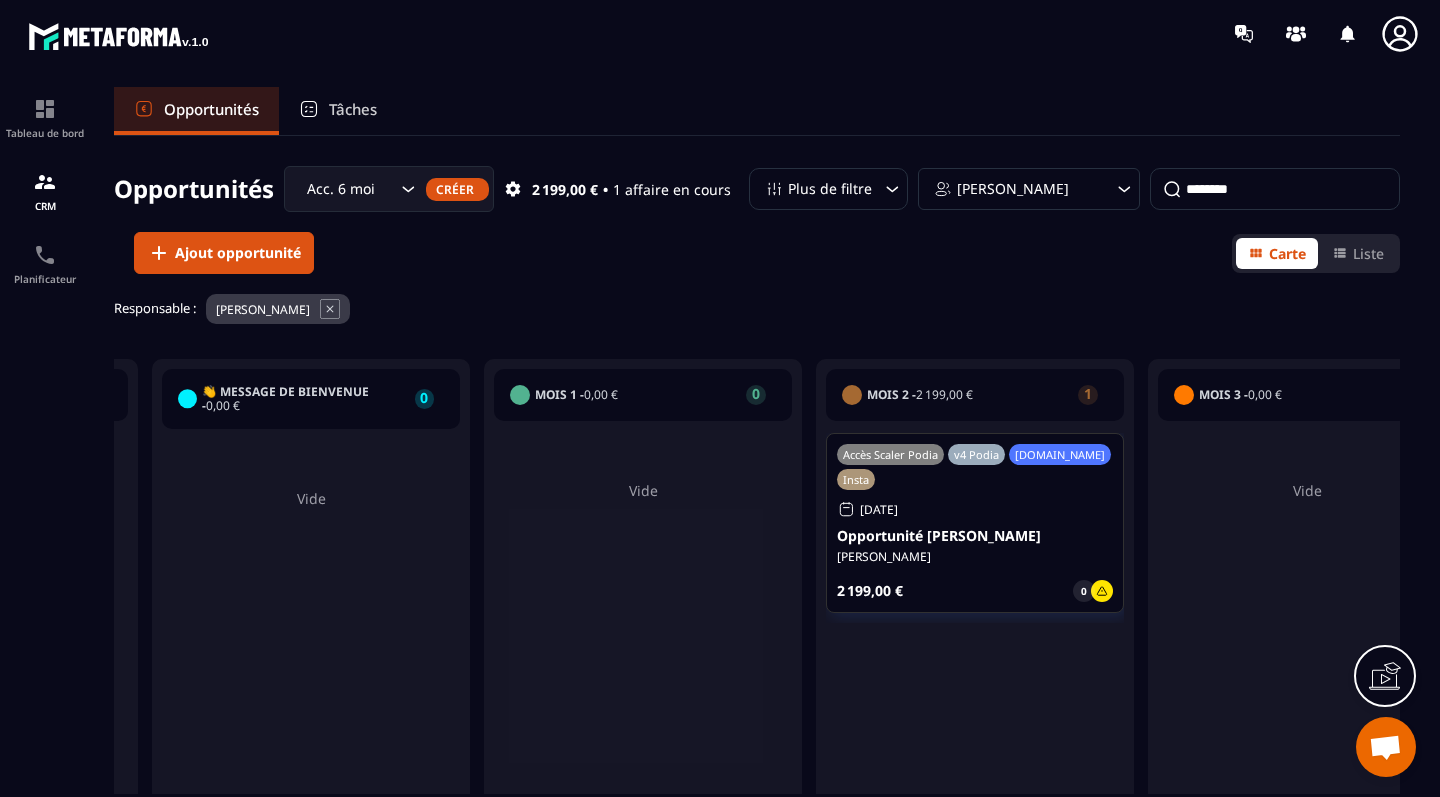 scroll, scrollTop: 0, scrollLeft: 297, axis: horizontal 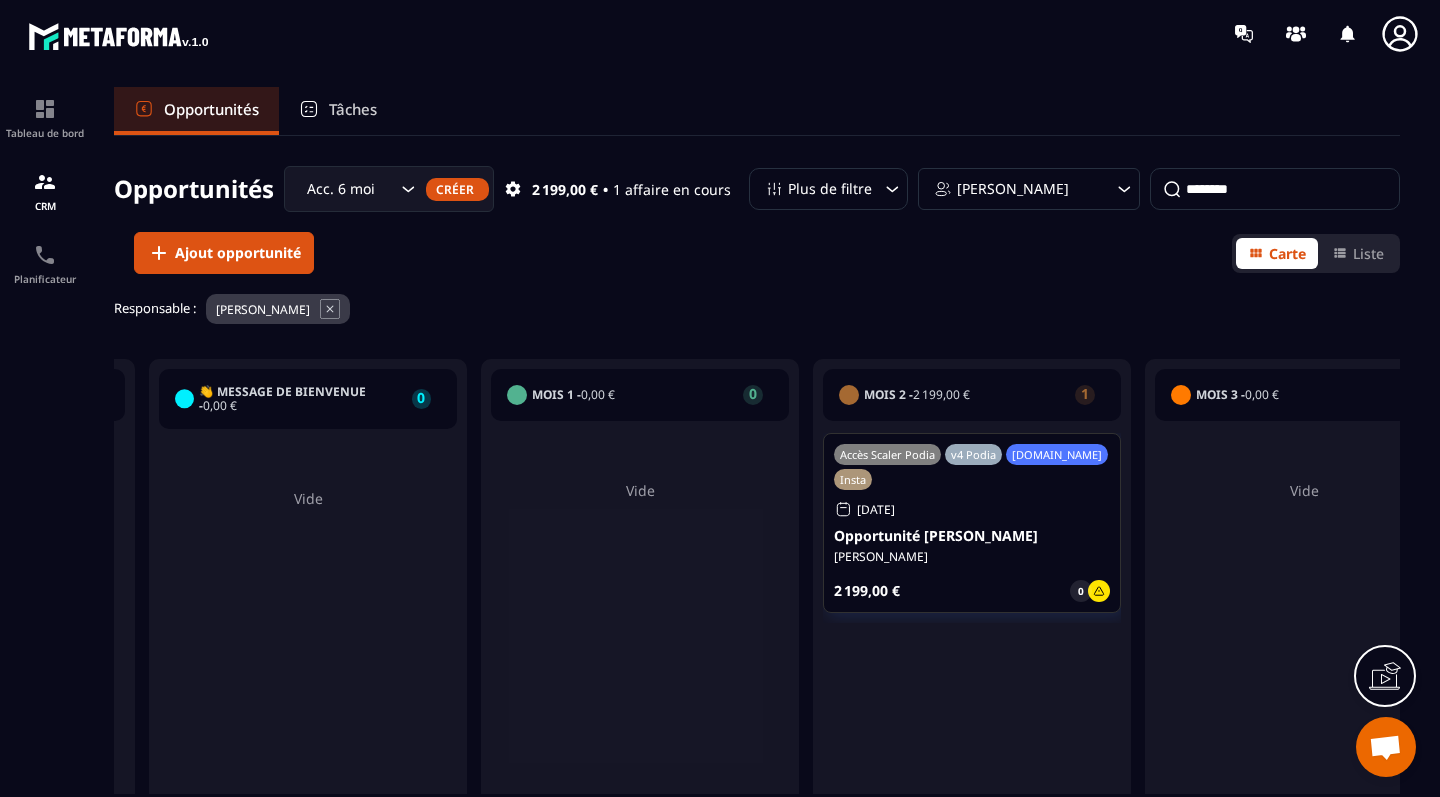 click on "Accès Scaler Podia v4 Podia [DOMAIN_NAME] Insta" at bounding box center [972, 467] 